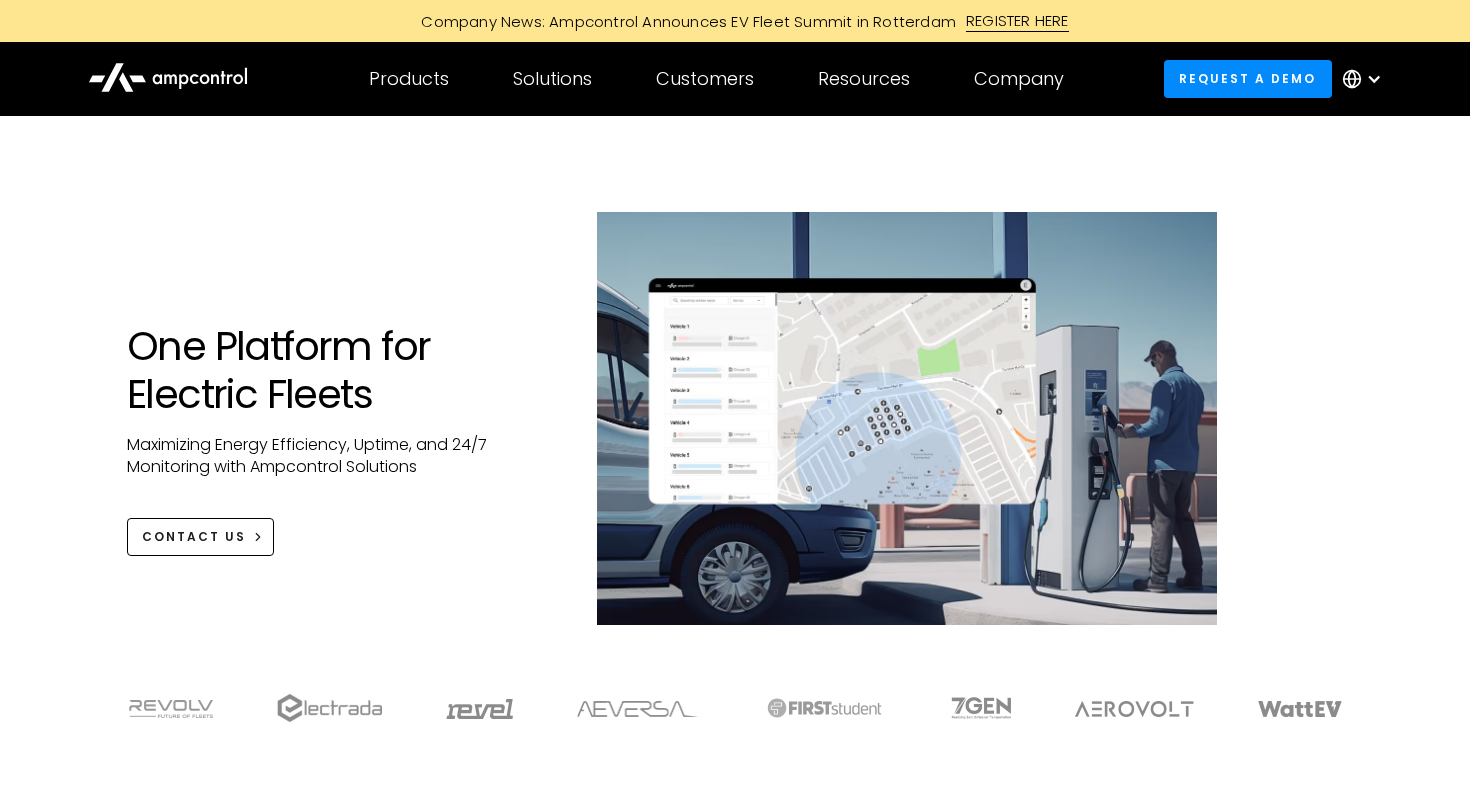scroll, scrollTop: 0, scrollLeft: 0, axis: both 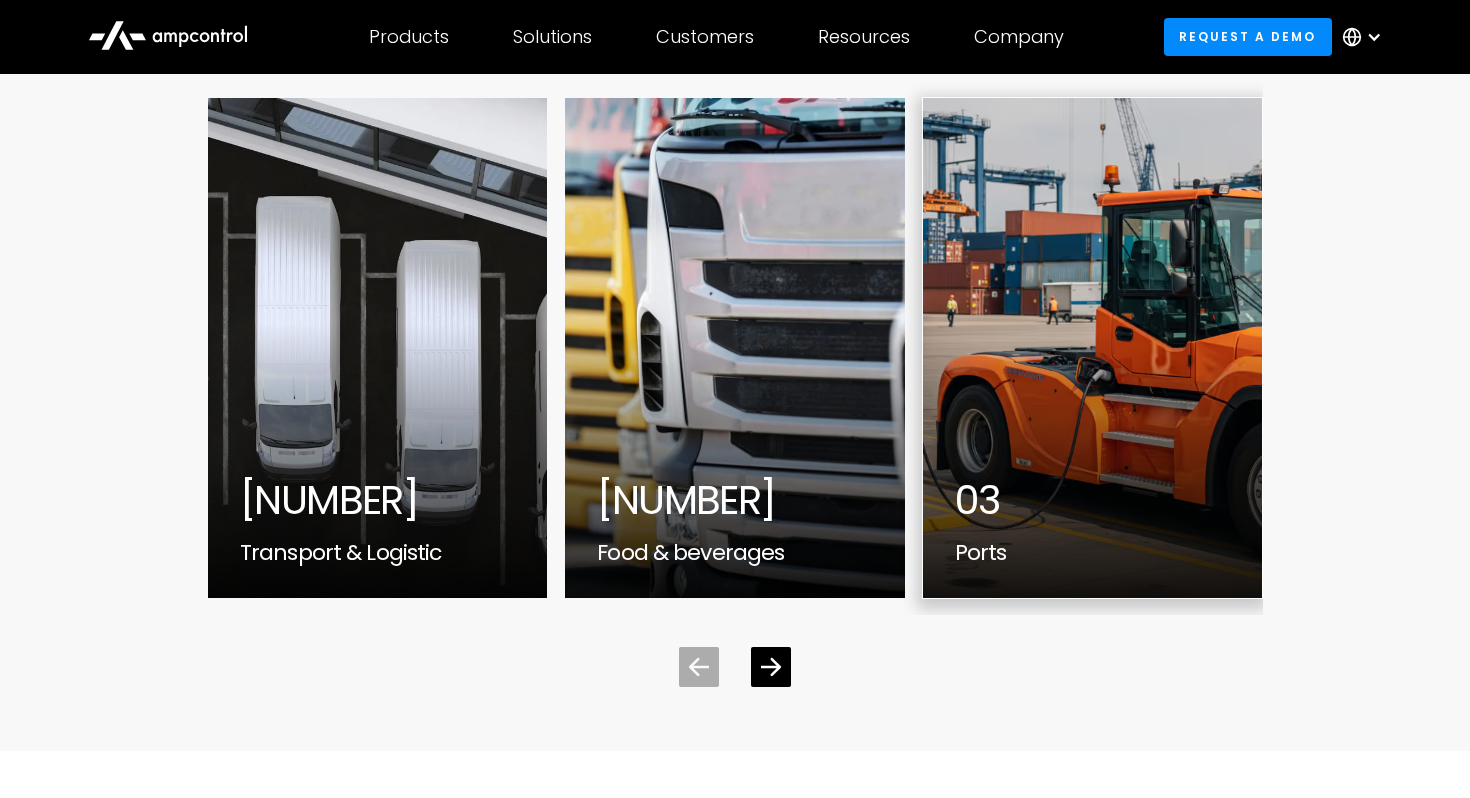 click on "Ports" at bounding box center [1092, 553] 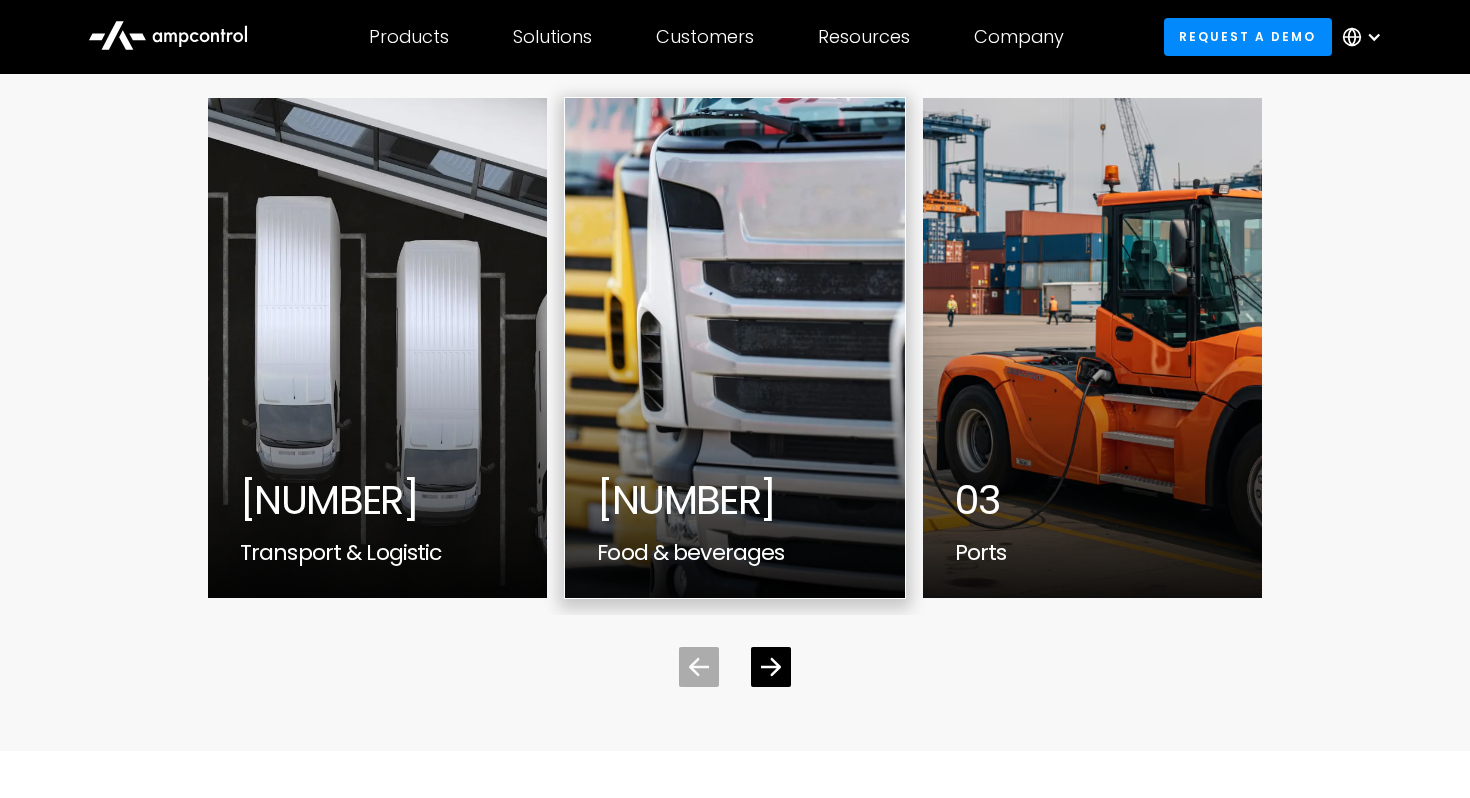 click on "02" at bounding box center (734, 500) 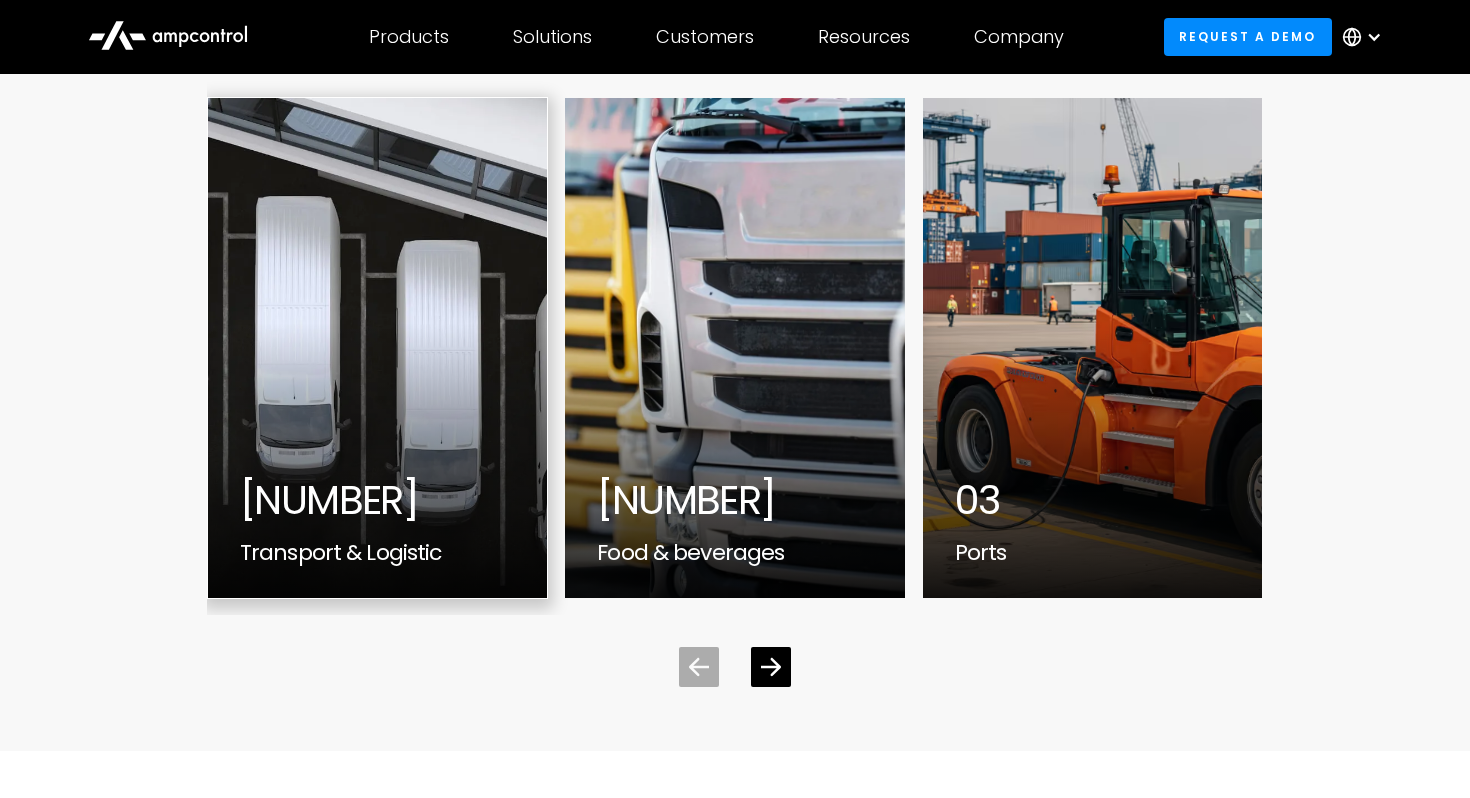 click on "01 Transport & Logistic" at bounding box center (377, 521) 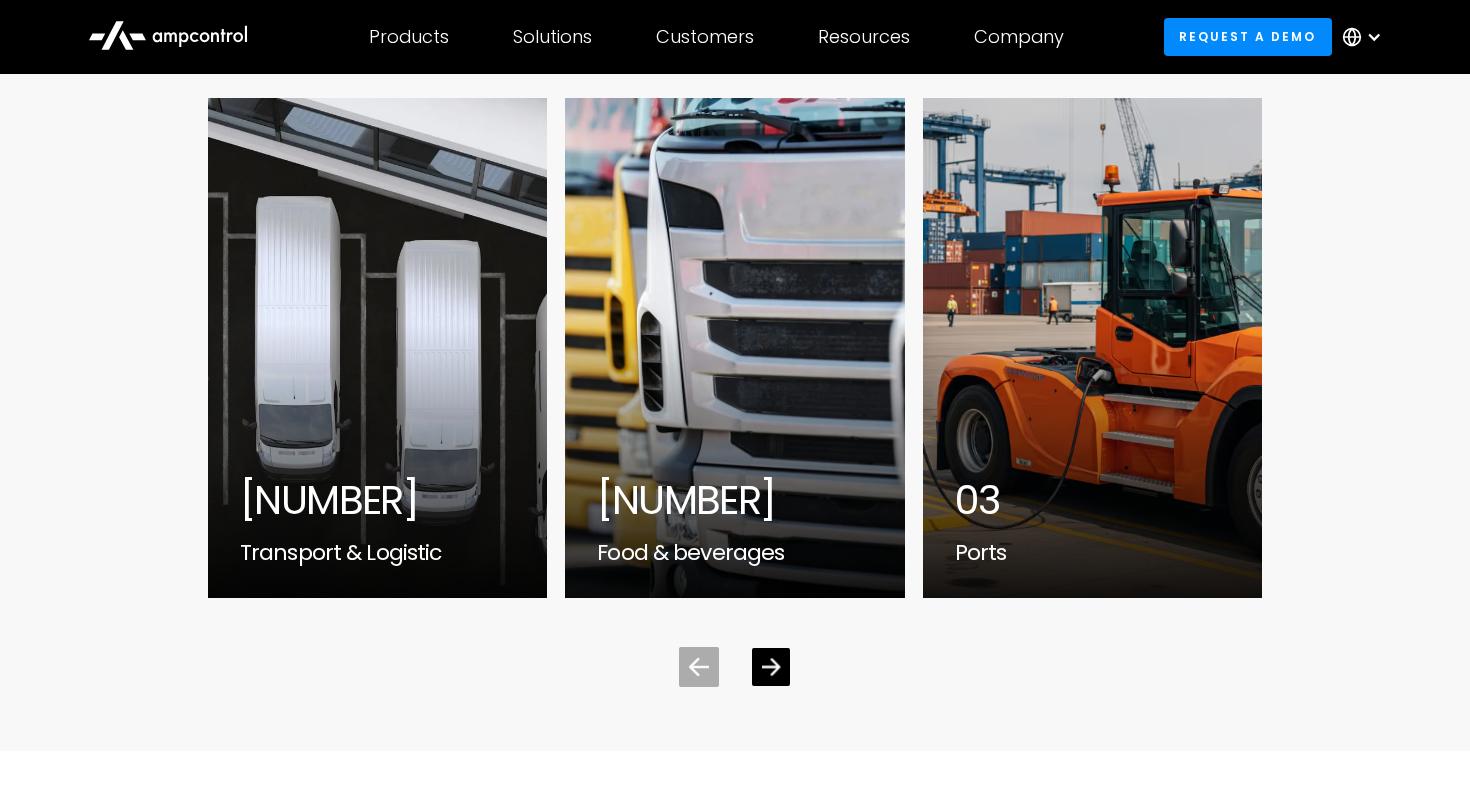 click at bounding box center (771, 667) 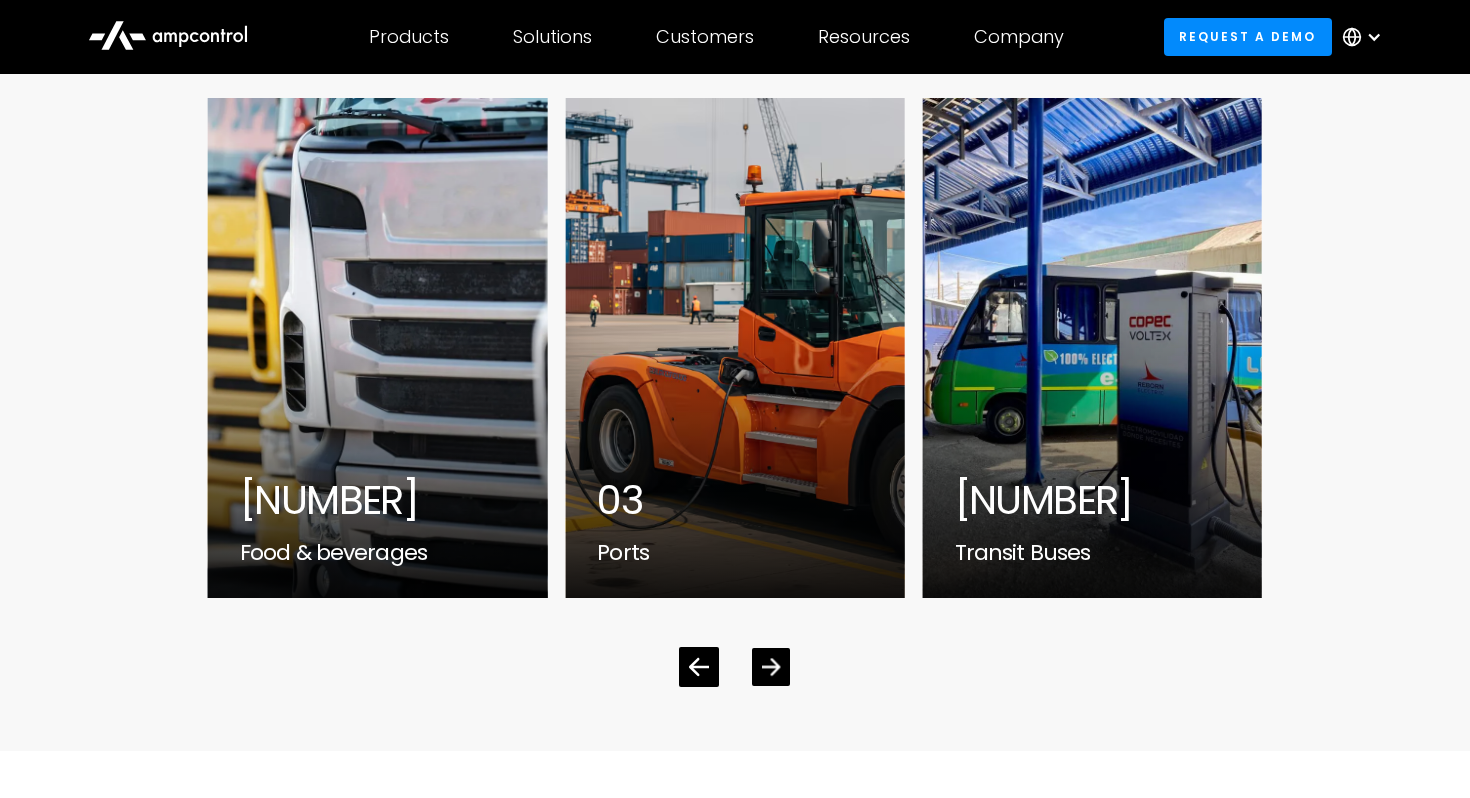 click at bounding box center (771, 667) 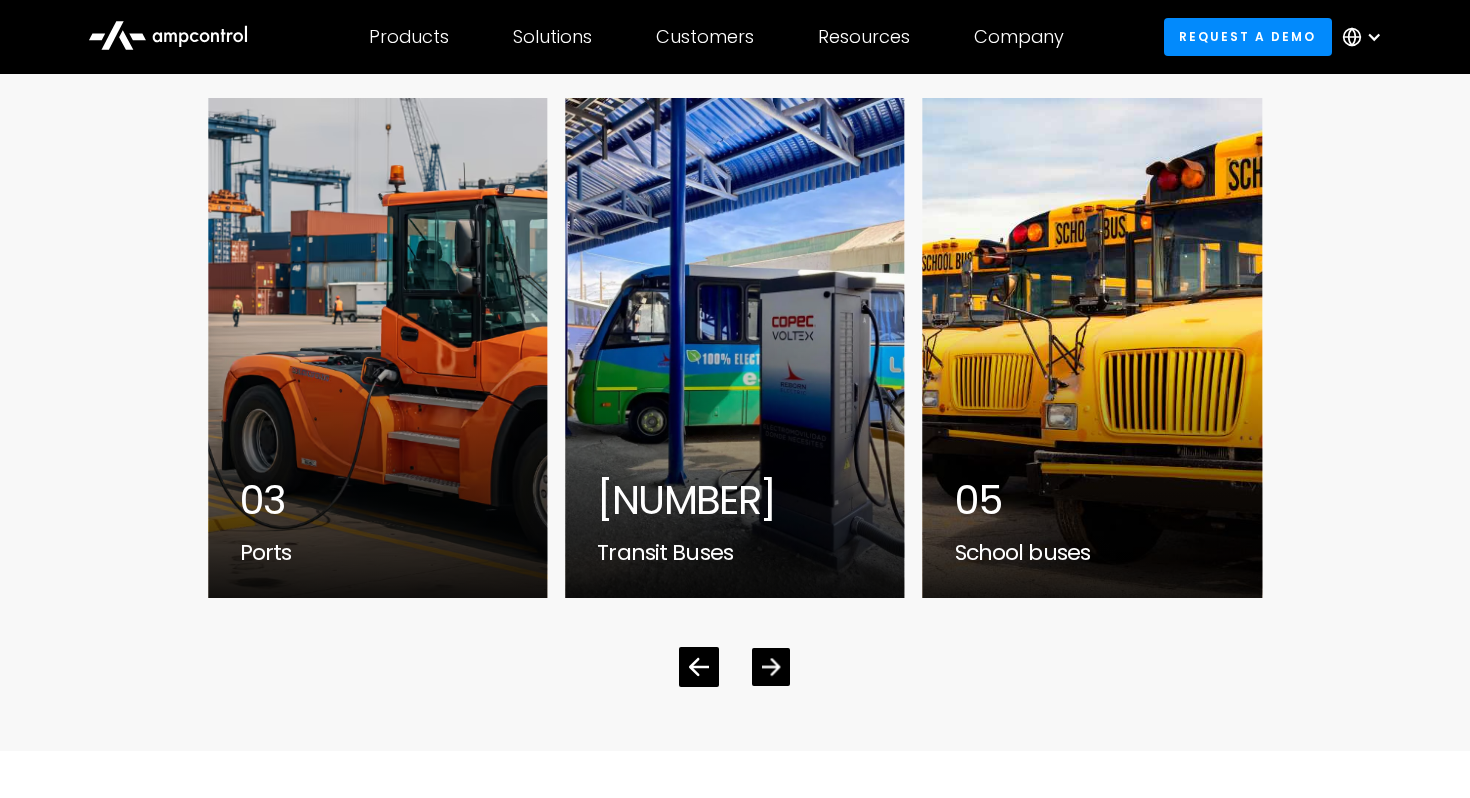 click at bounding box center [771, 667] 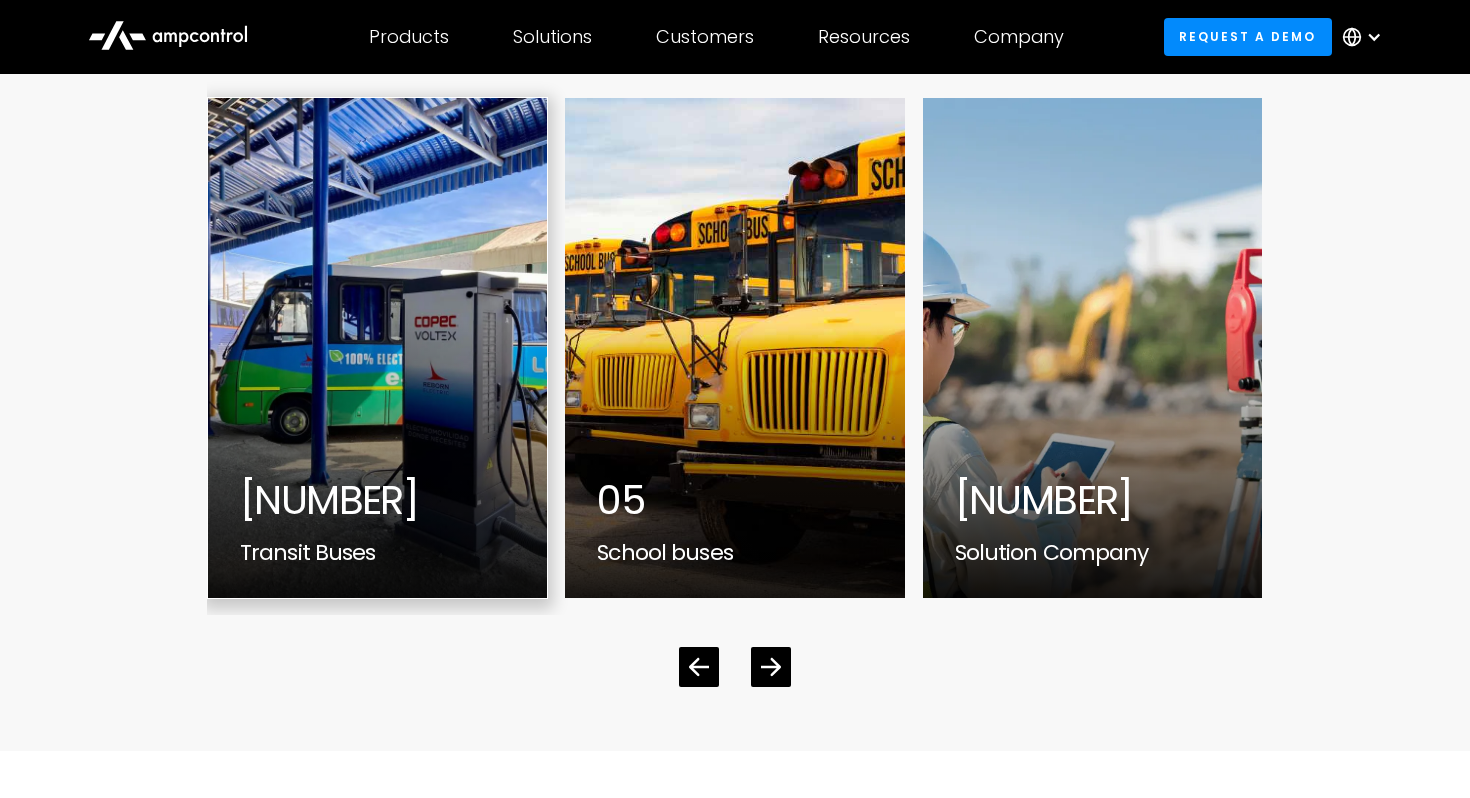 click at bounding box center (377, 348) 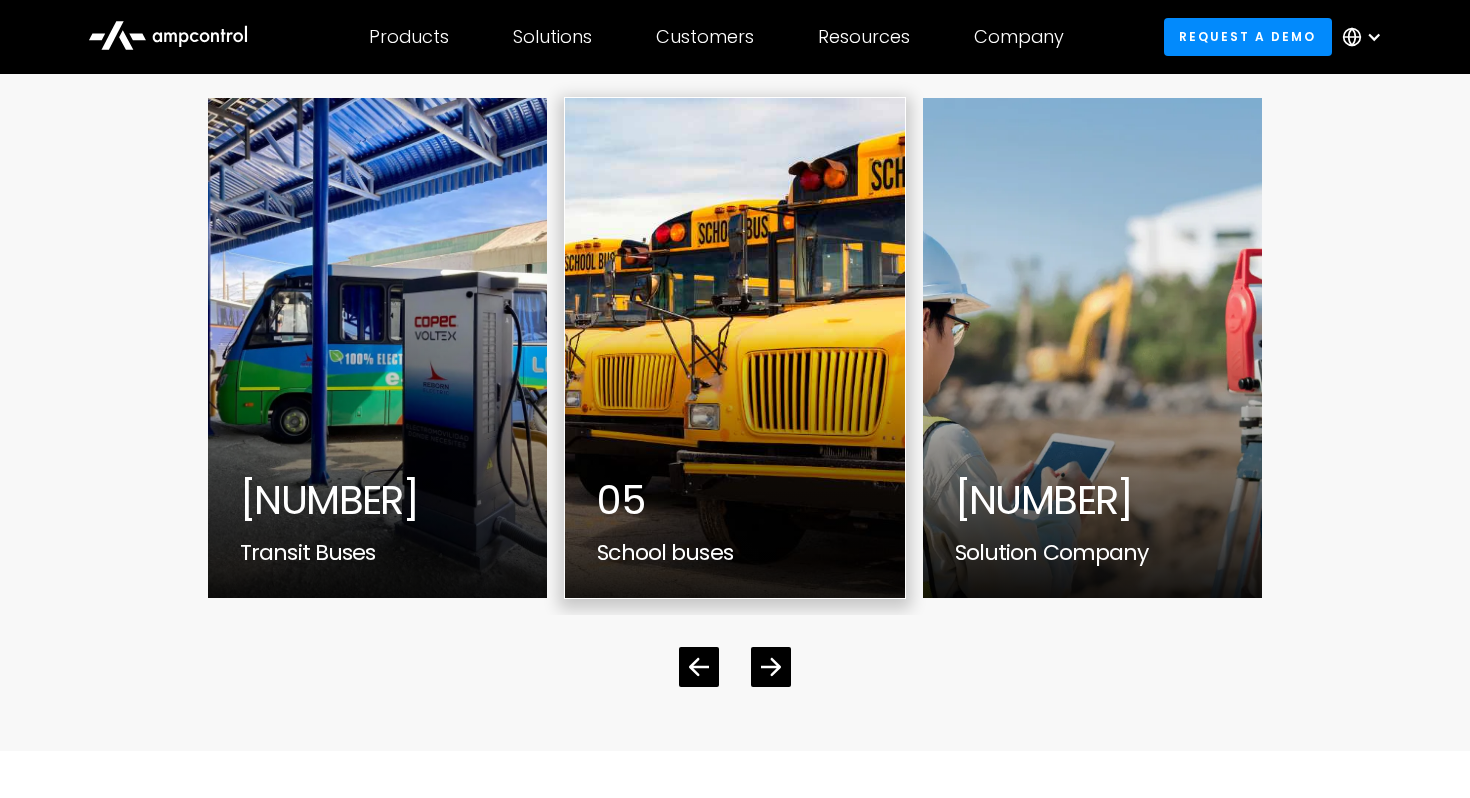 click on "School buses" at bounding box center (734, 553) 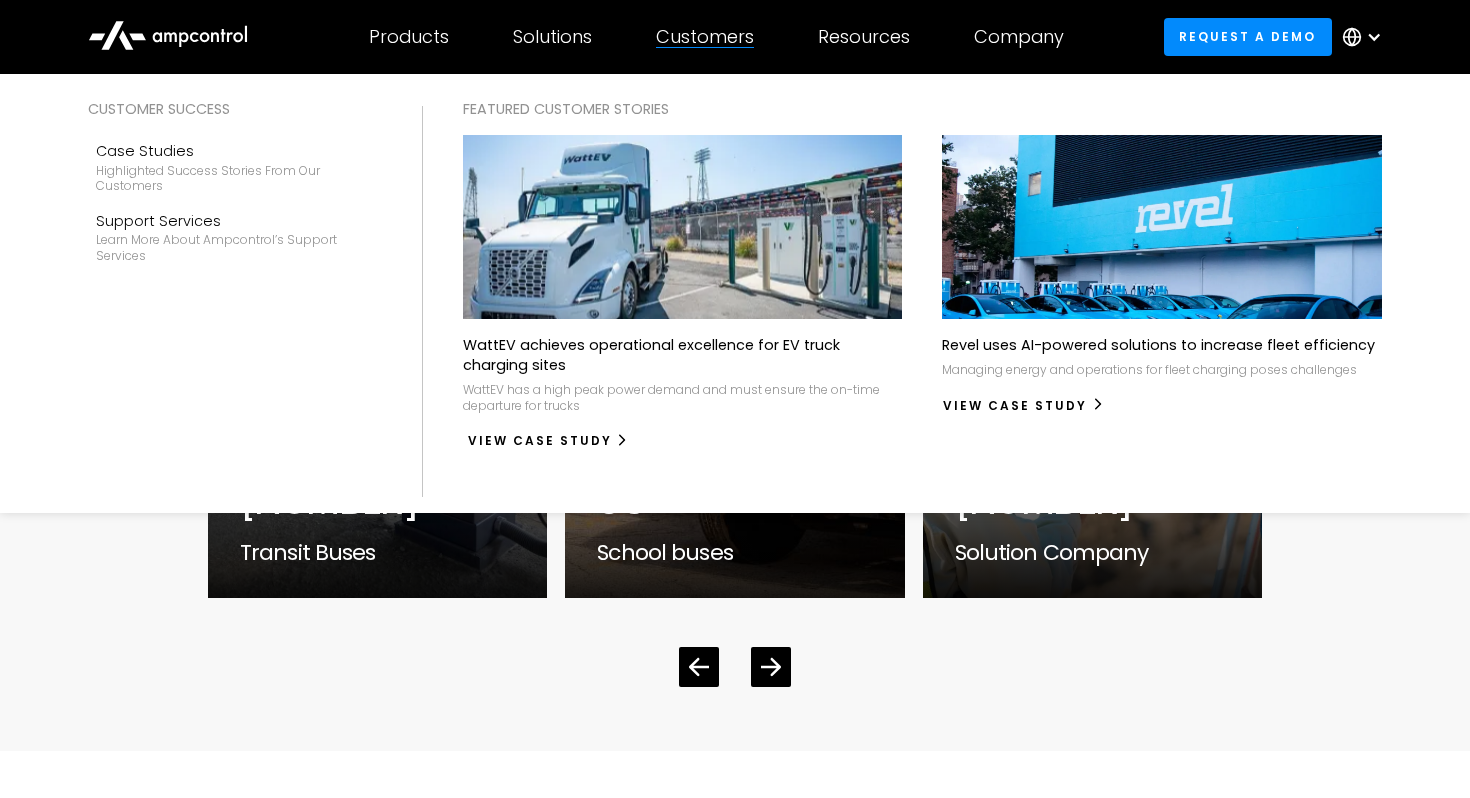 click on "View Case Study" at bounding box center (540, 441) 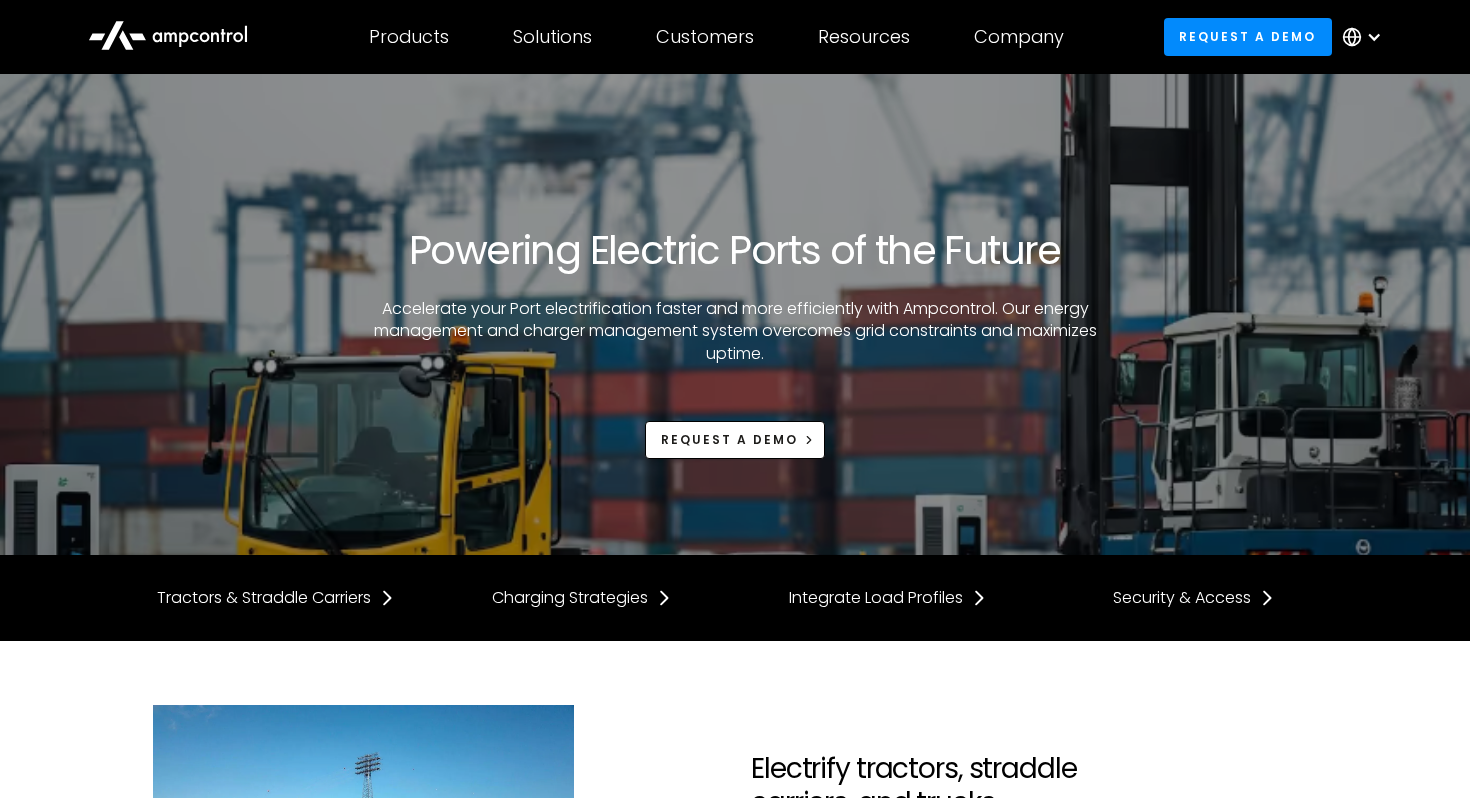 scroll, scrollTop: 0, scrollLeft: 0, axis: both 